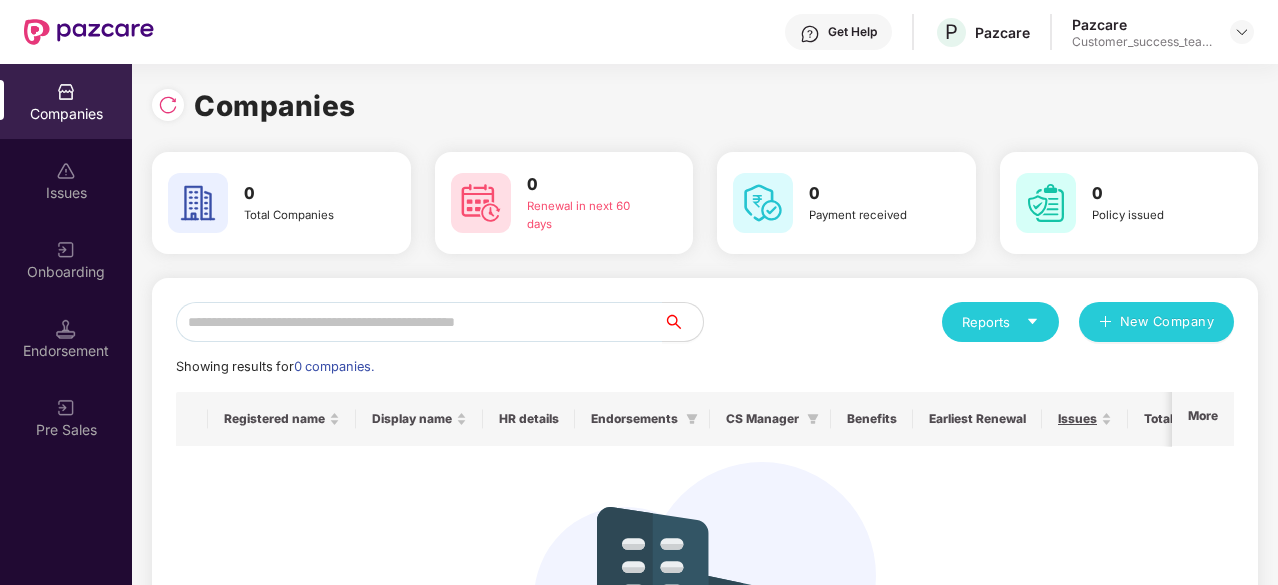 scroll, scrollTop: 0, scrollLeft: 0, axis: both 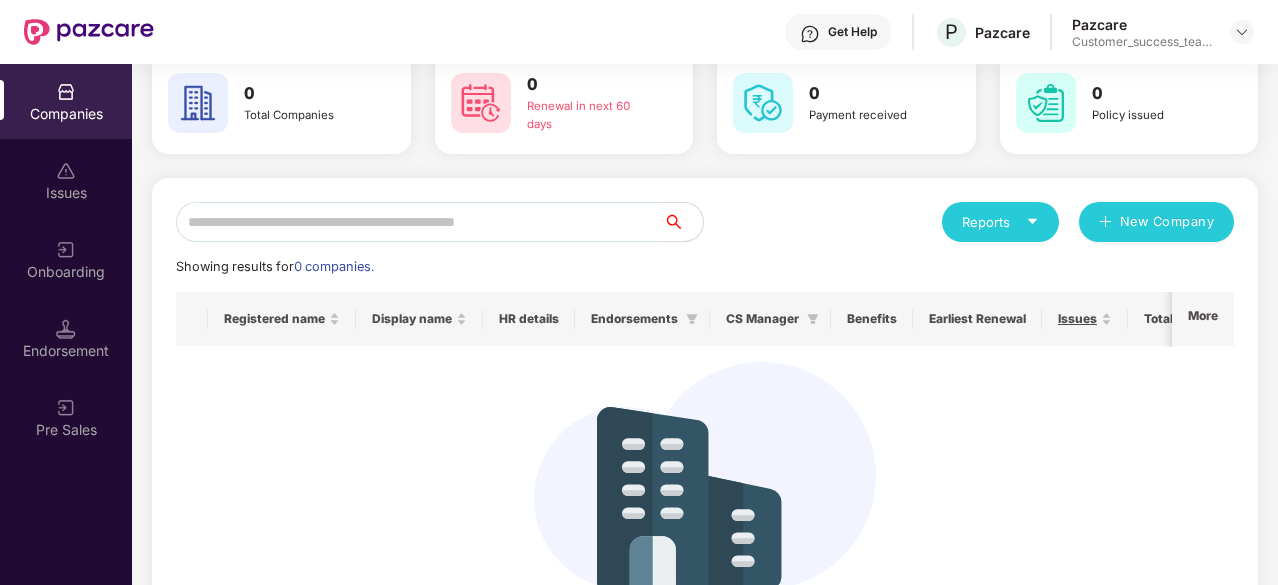 click at bounding box center (66, 250) 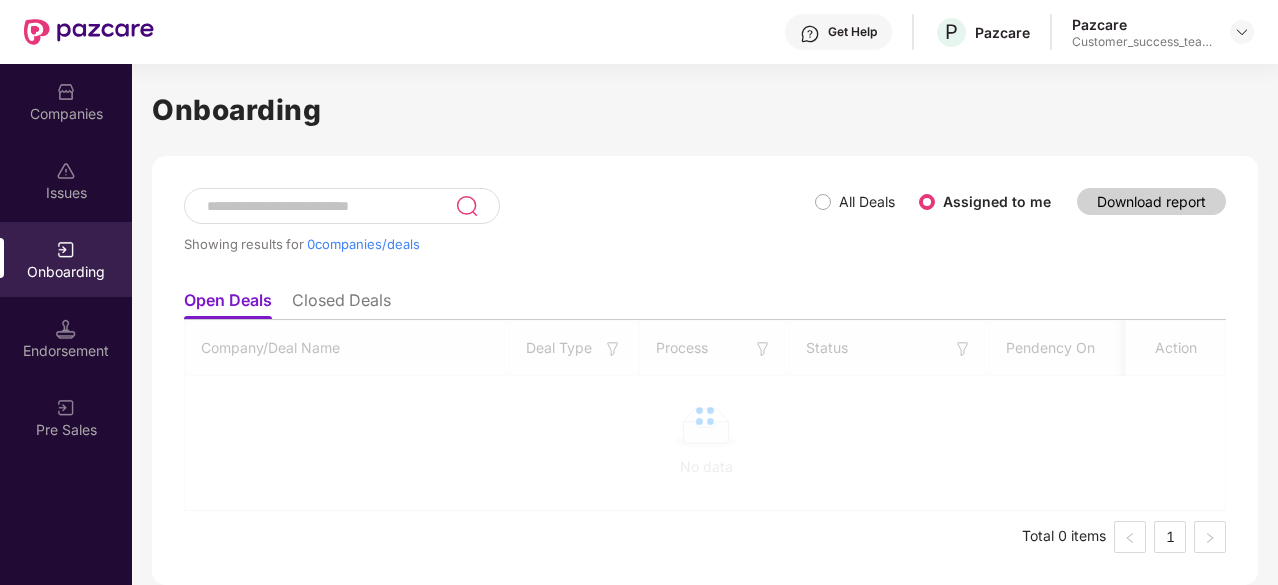 scroll, scrollTop: 0, scrollLeft: 0, axis: both 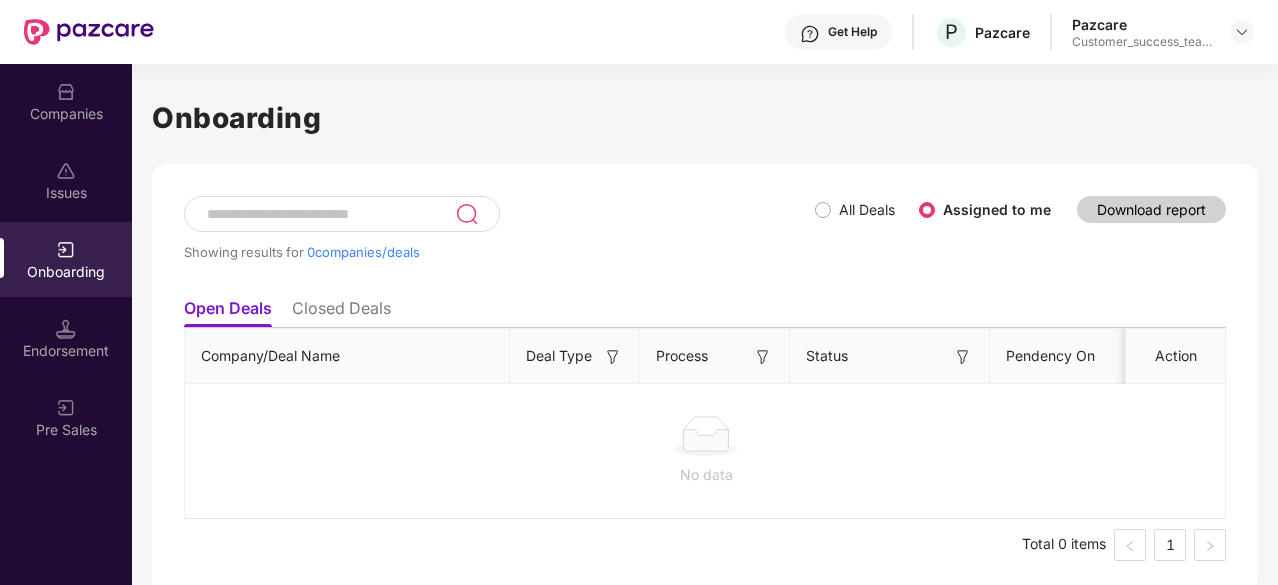click at bounding box center [66, 329] 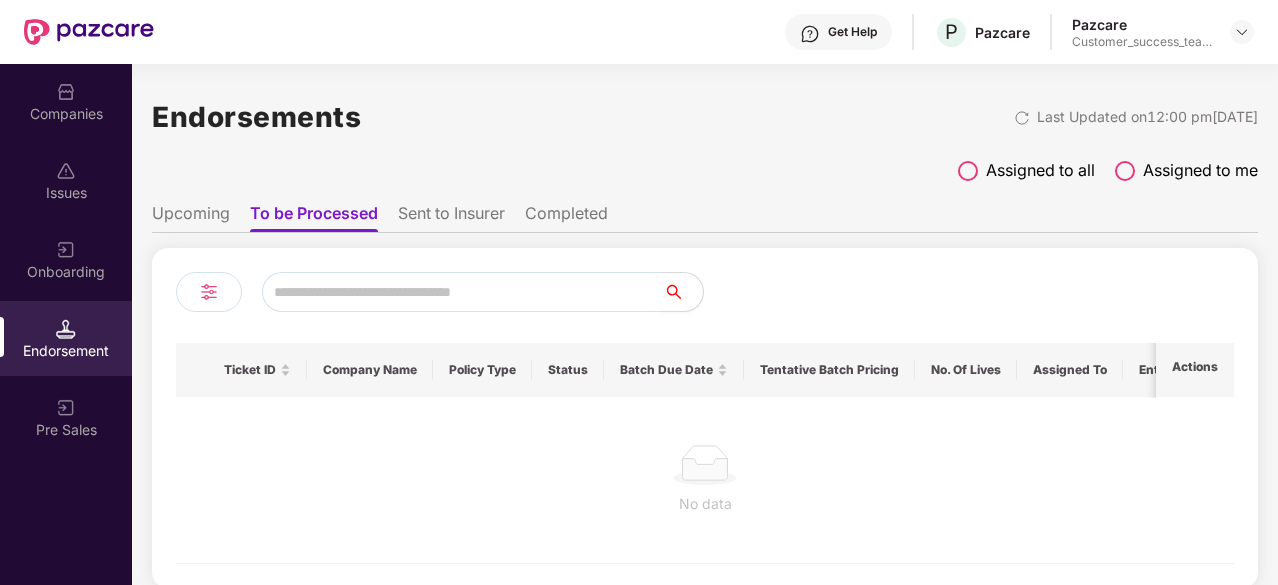 click at bounding box center [66, 408] 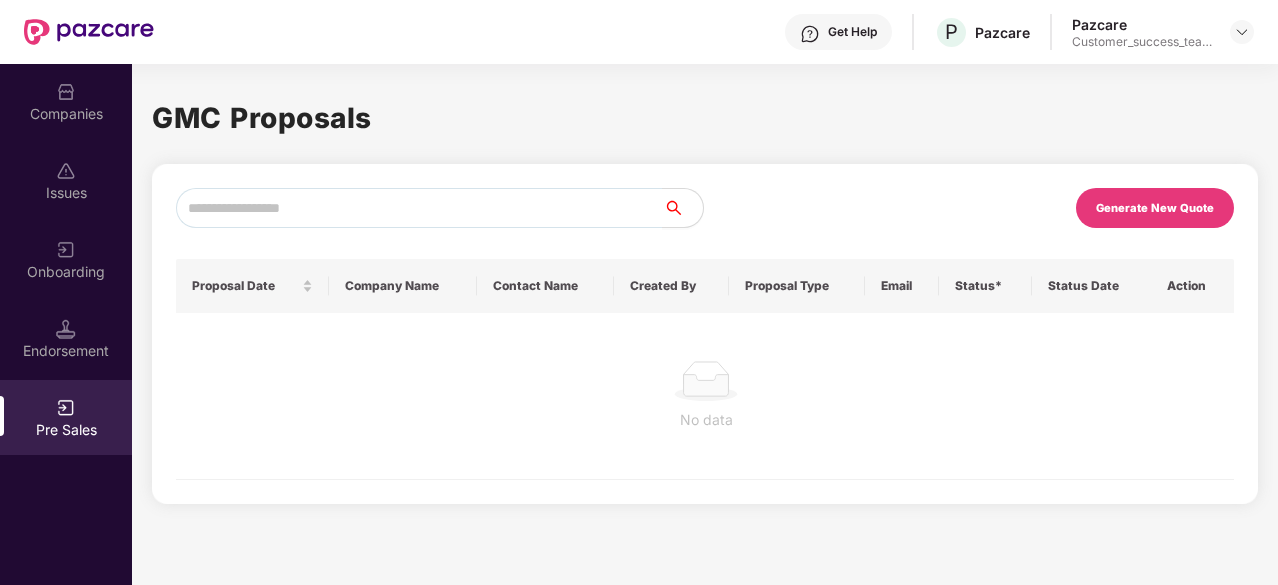 click on "Endorsement" at bounding box center [66, 338] 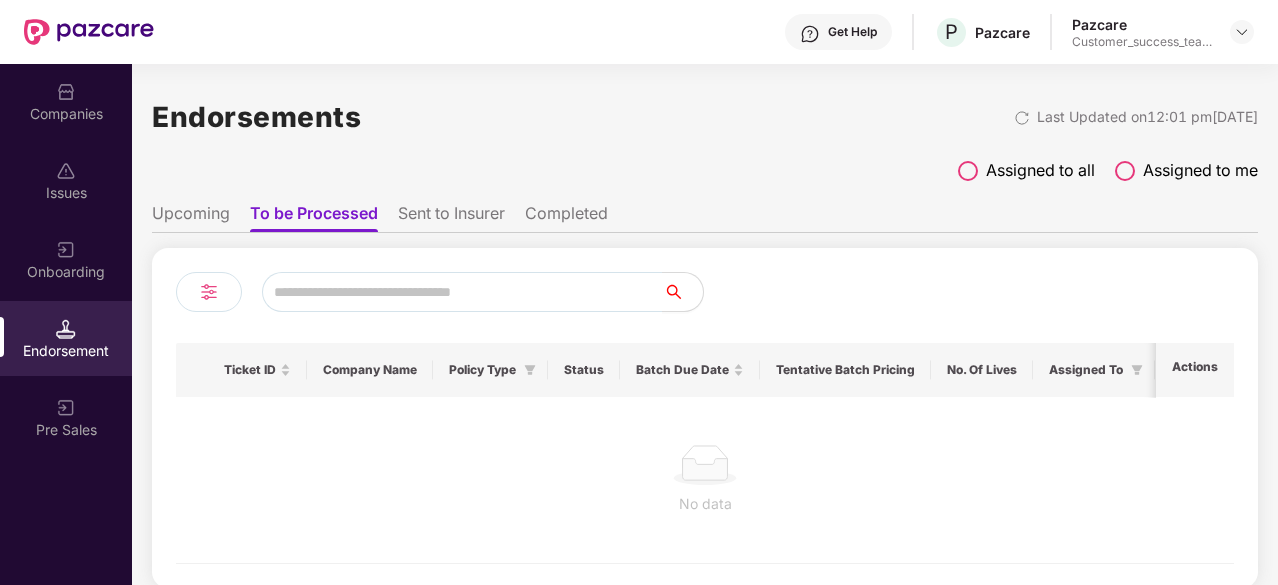 click on "Upcoming" at bounding box center [191, 217] 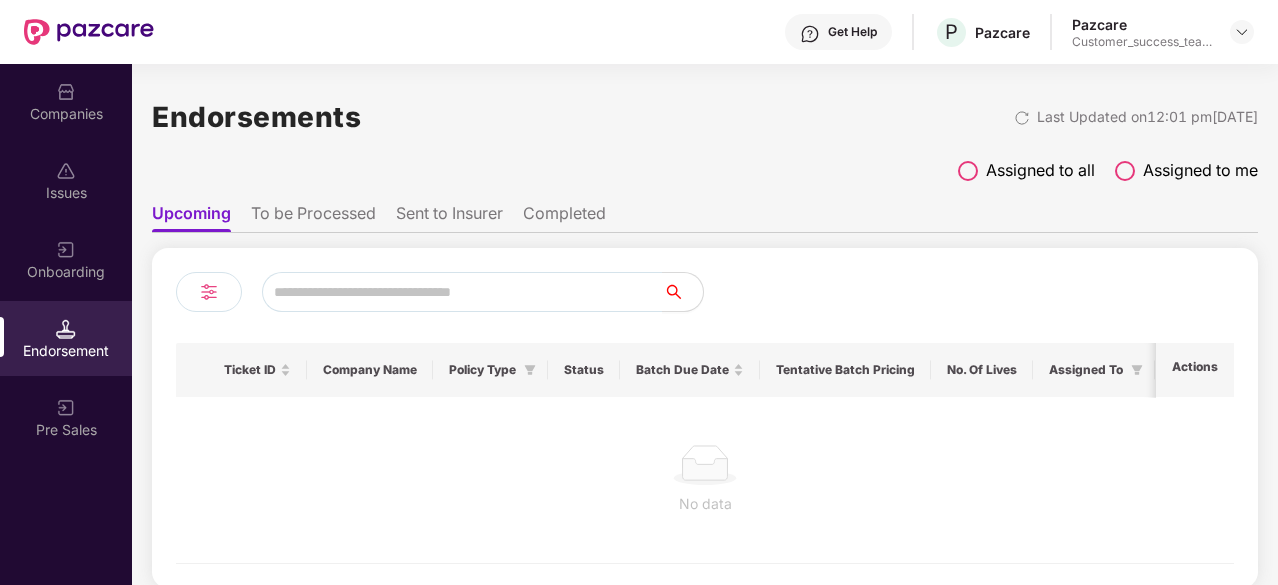 click on "Sent to Insurer" at bounding box center [449, 217] 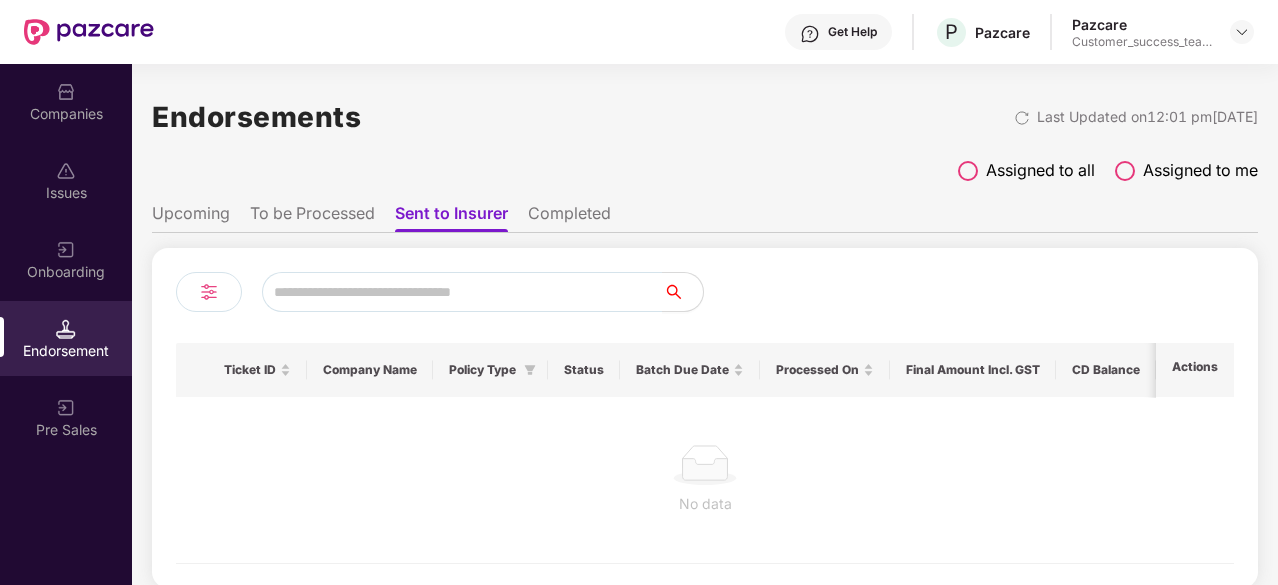 click on "Completed" at bounding box center (569, 217) 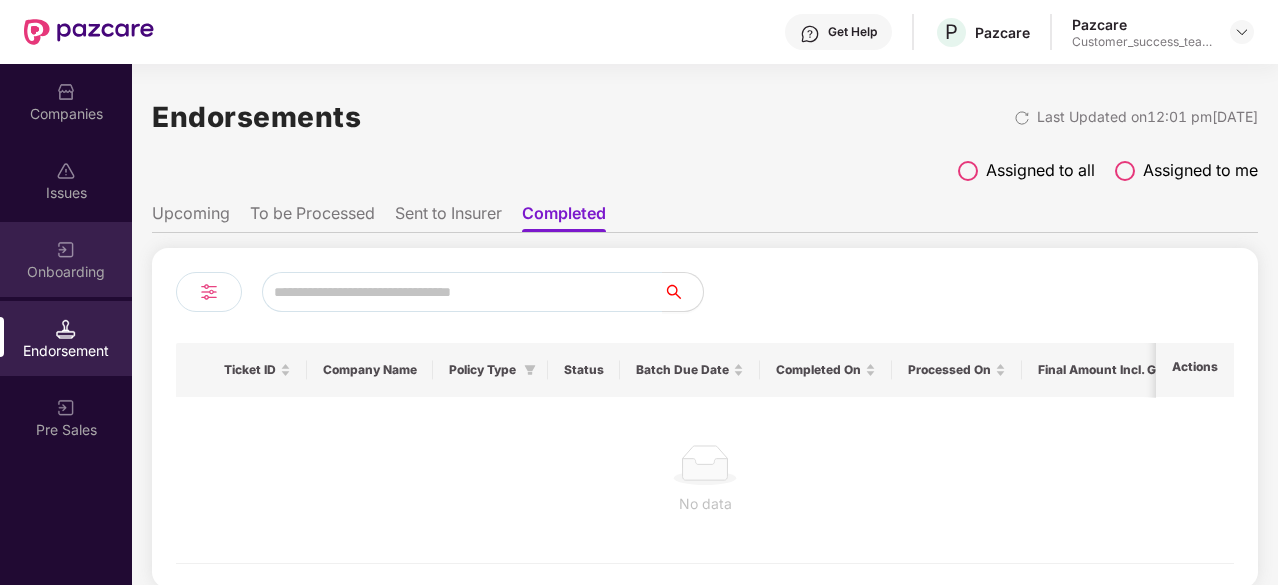 click on "Onboarding" at bounding box center [66, 259] 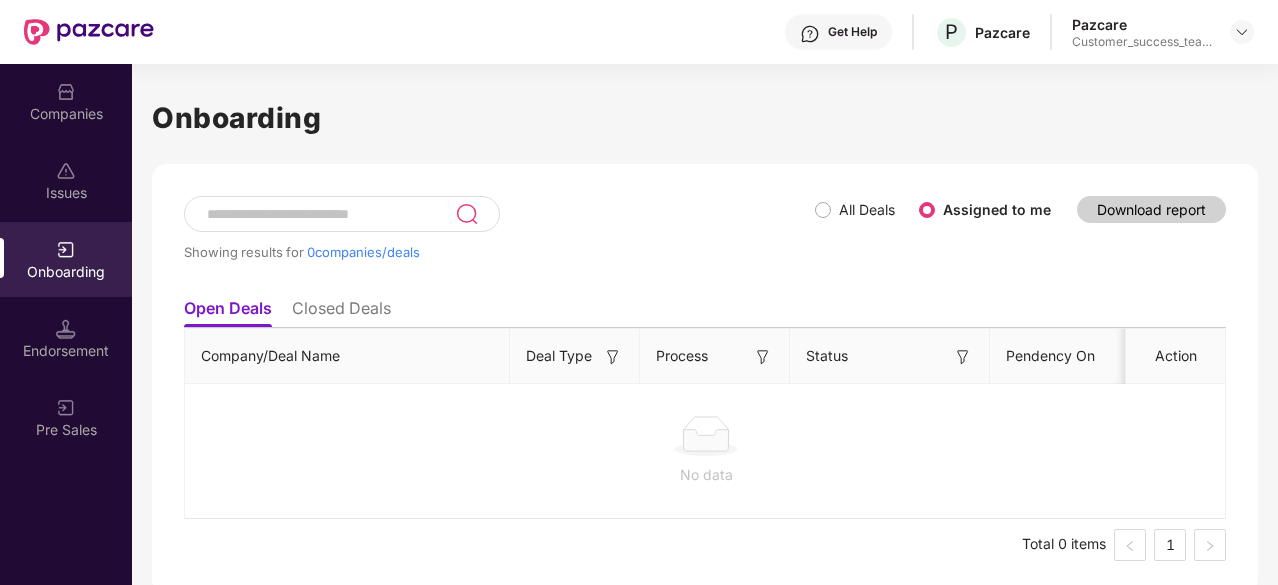 click on "Closed Deals" at bounding box center [341, 312] 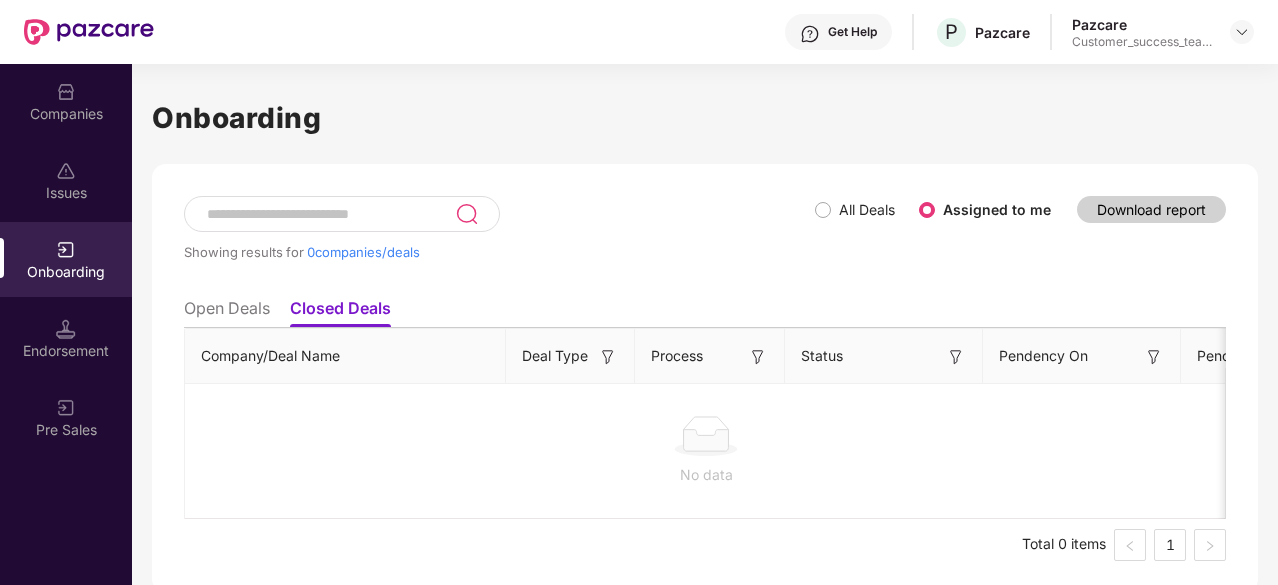 click on "Open Deals" at bounding box center (227, 312) 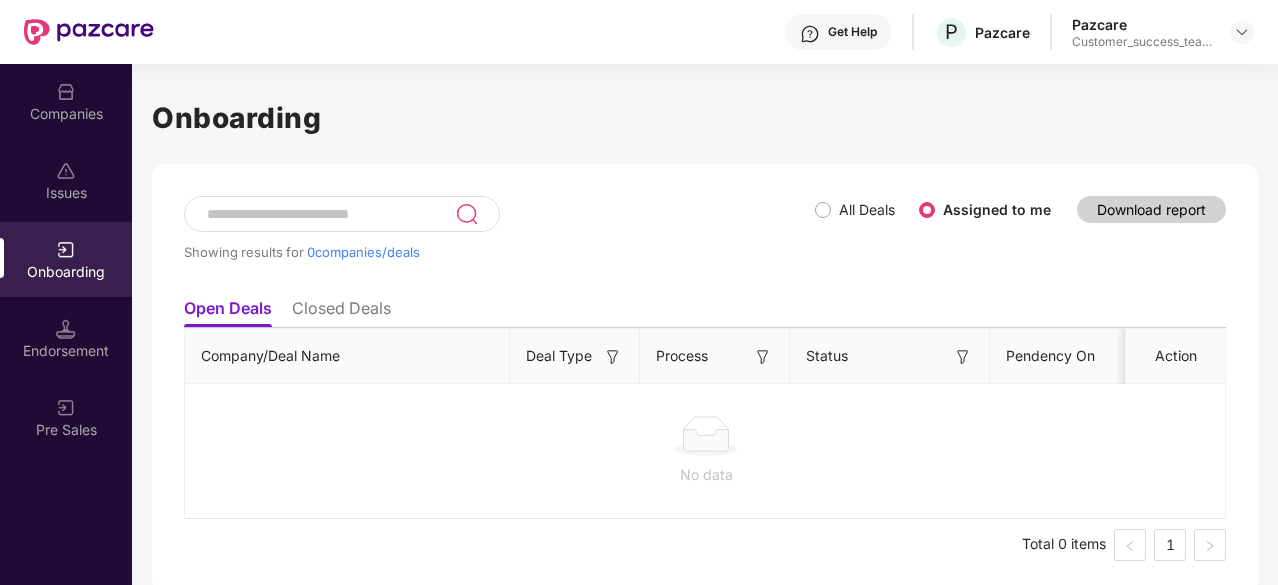 click on "Issues" at bounding box center (66, 193) 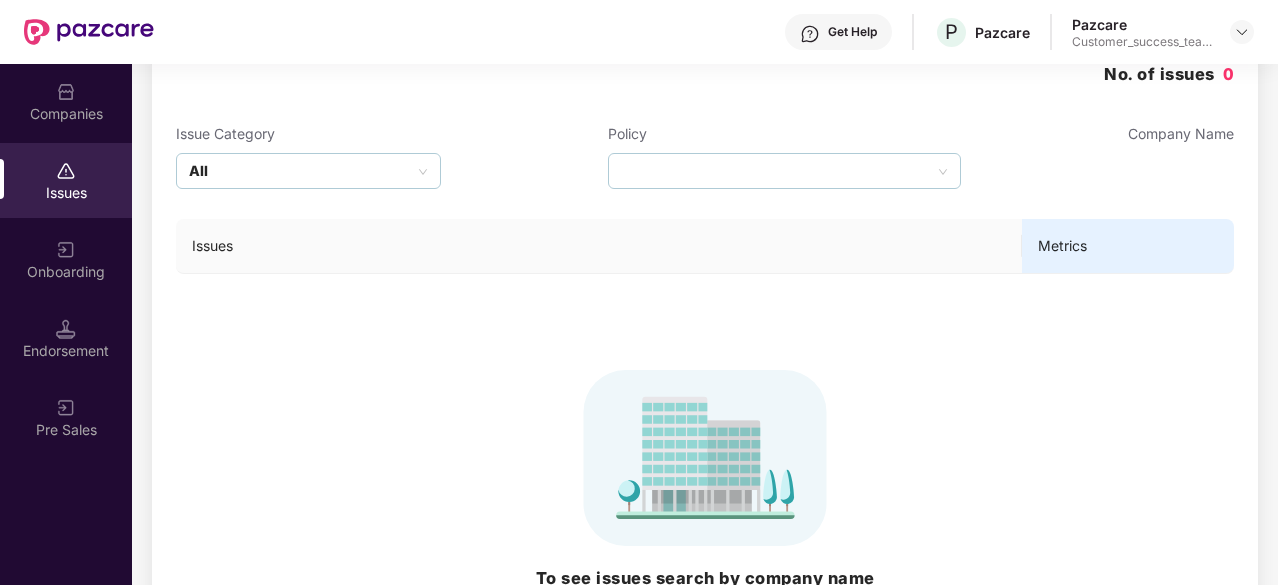 scroll, scrollTop: 0, scrollLeft: 0, axis: both 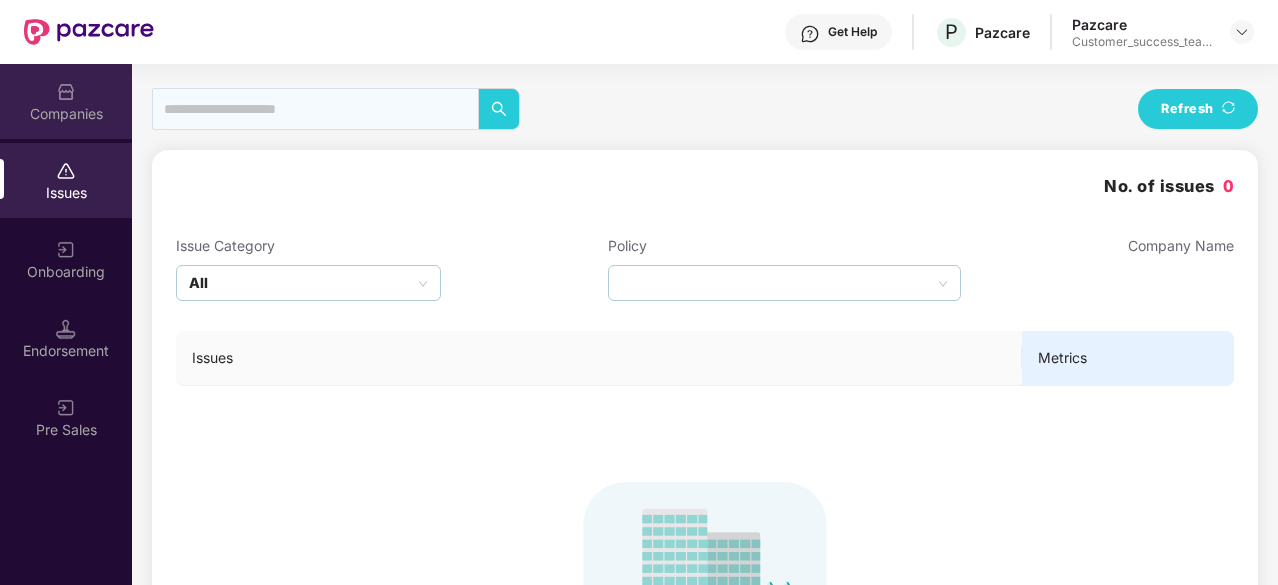 click on "Companies" at bounding box center (66, 114) 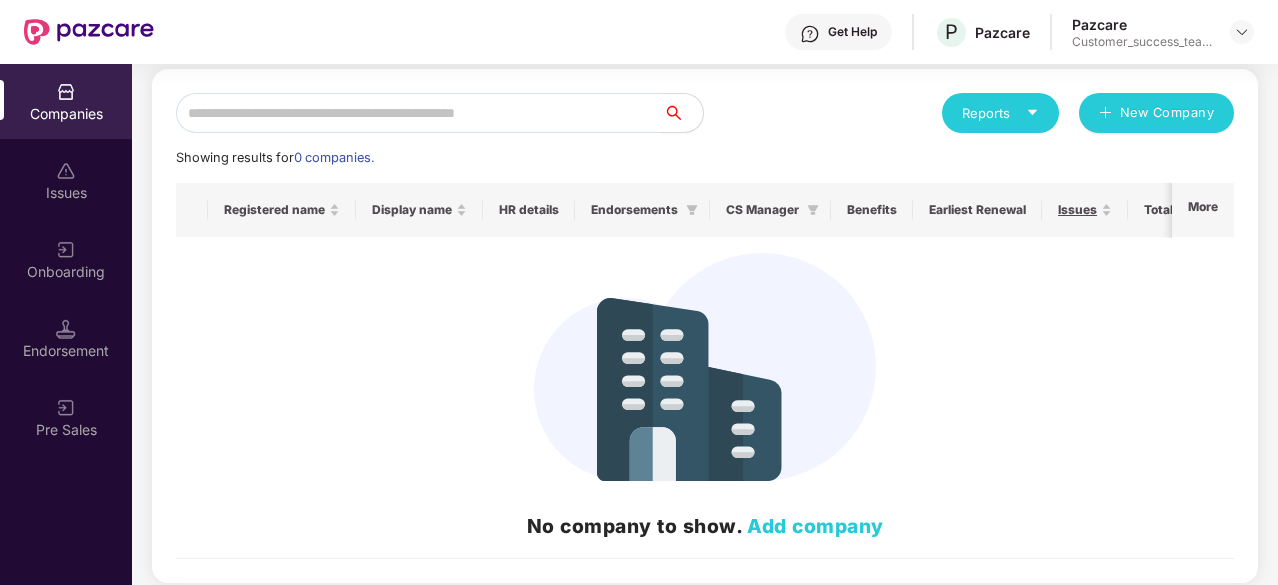 scroll, scrollTop: 222, scrollLeft: 0, axis: vertical 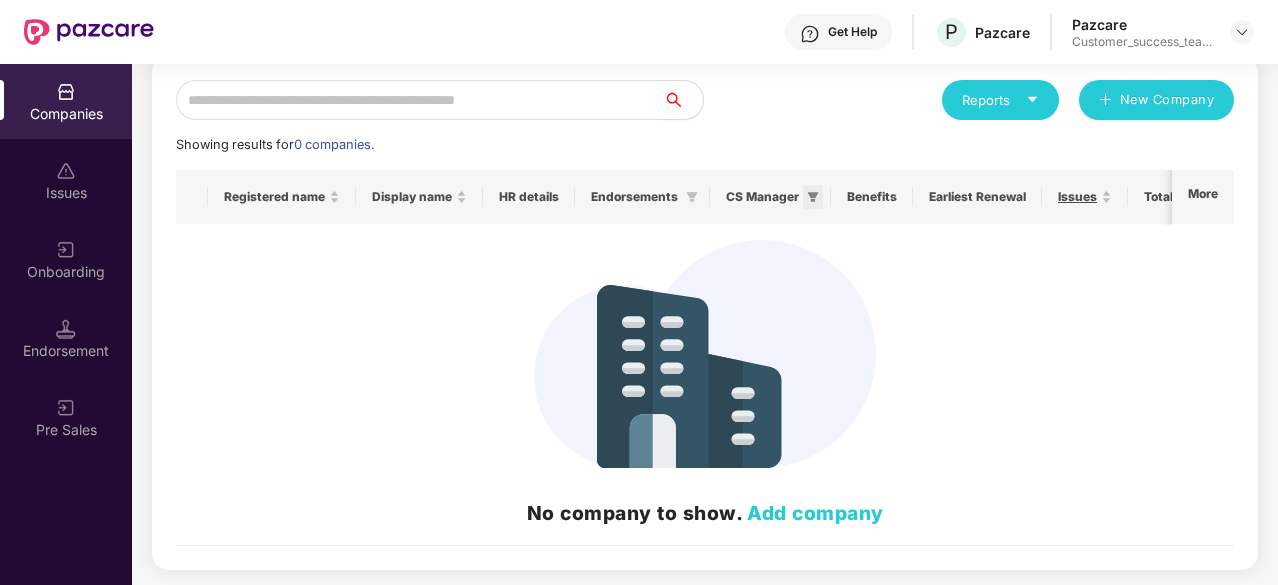 click 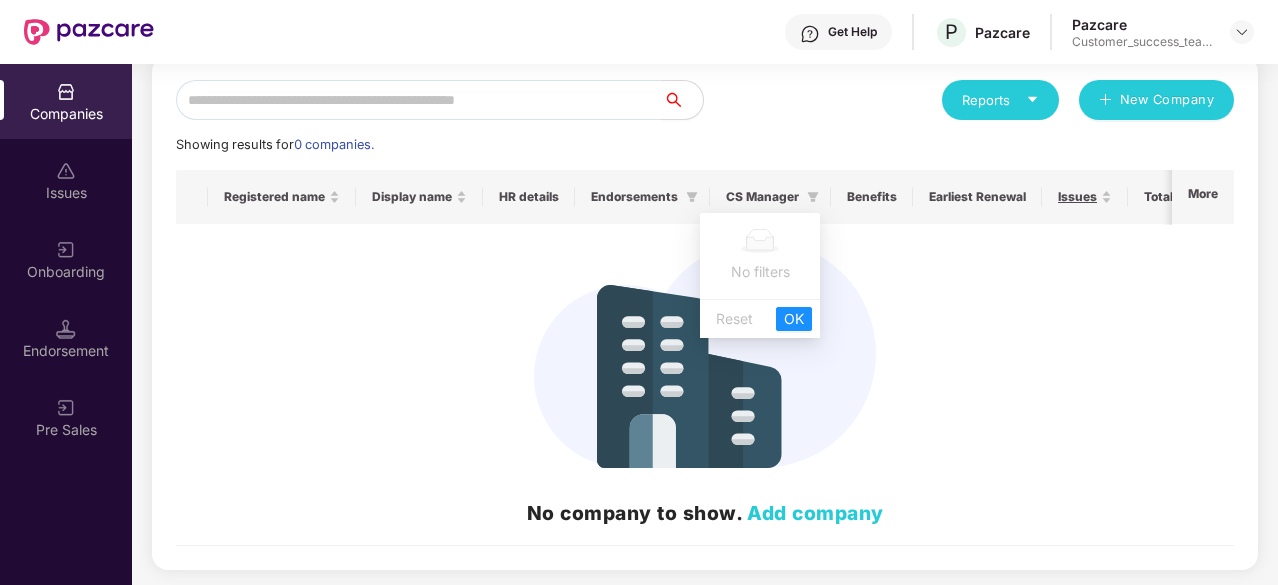 click on "No company to show. Add company" at bounding box center (705, 384) 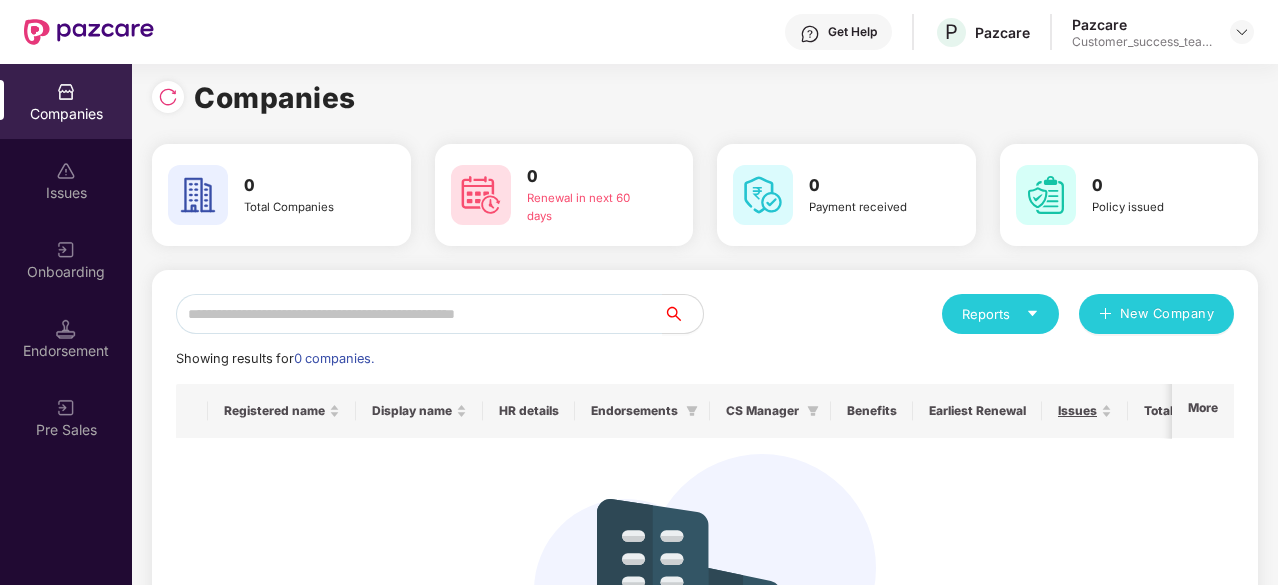 scroll, scrollTop: 0, scrollLeft: 0, axis: both 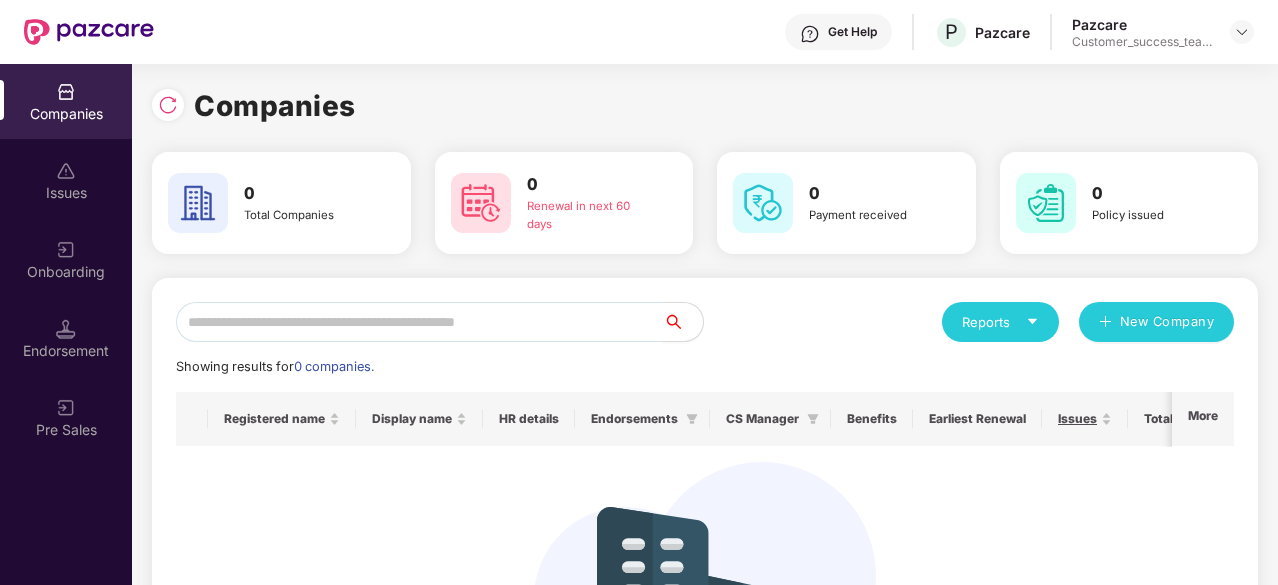 click at bounding box center (89, 32) 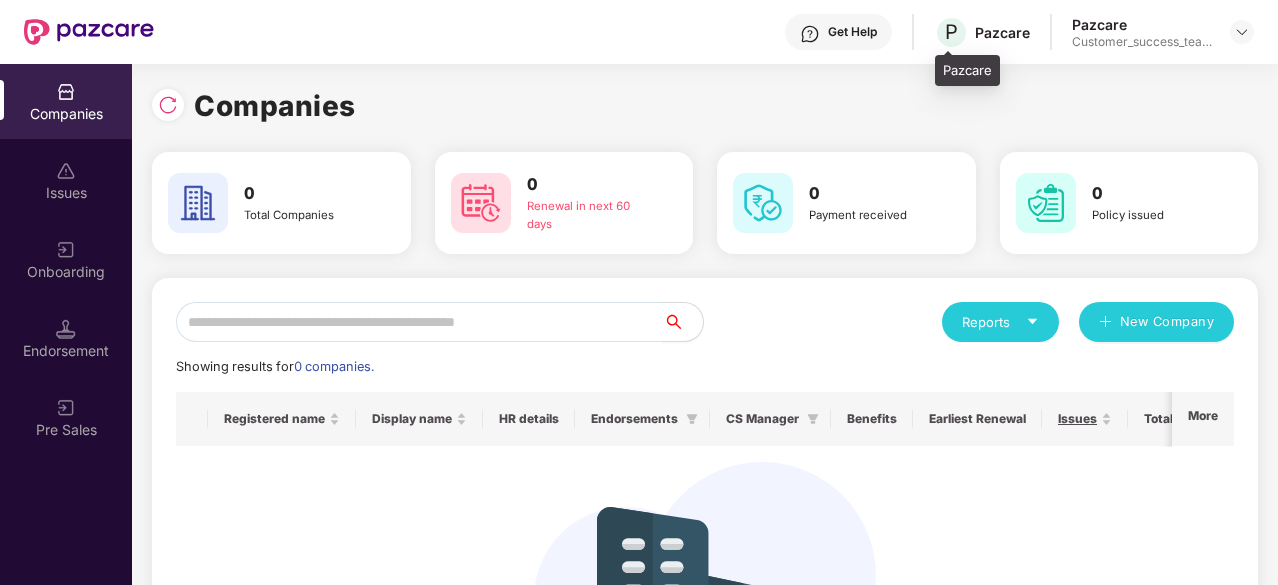 click on "Pazcare" at bounding box center [1002, 32] 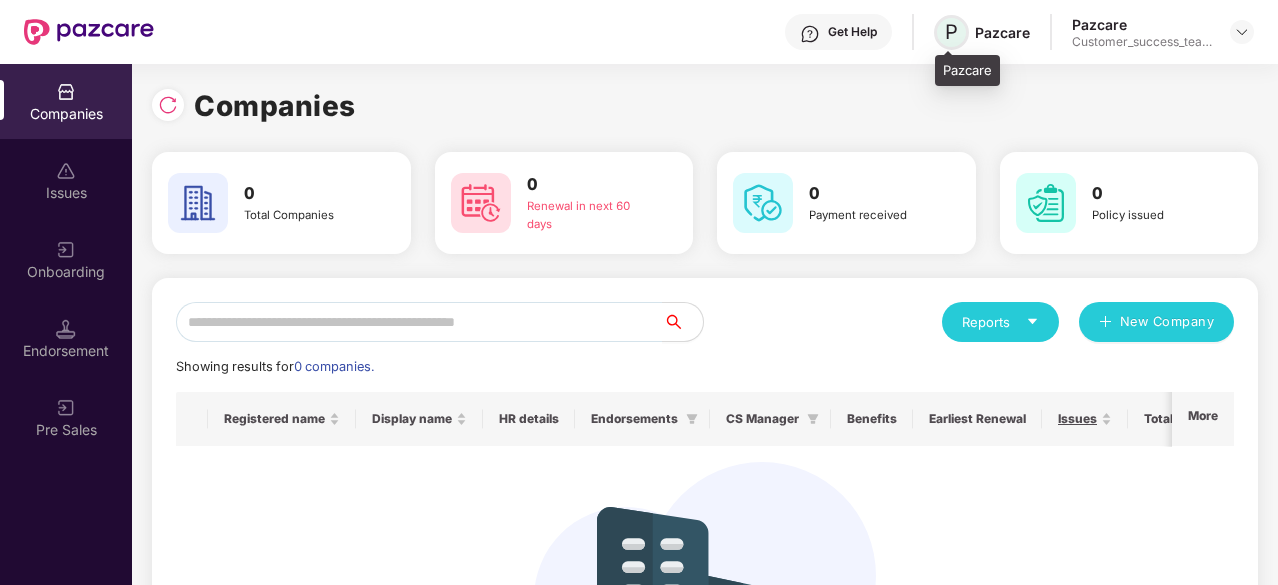 click on "P" at bounding box center (951, 32) 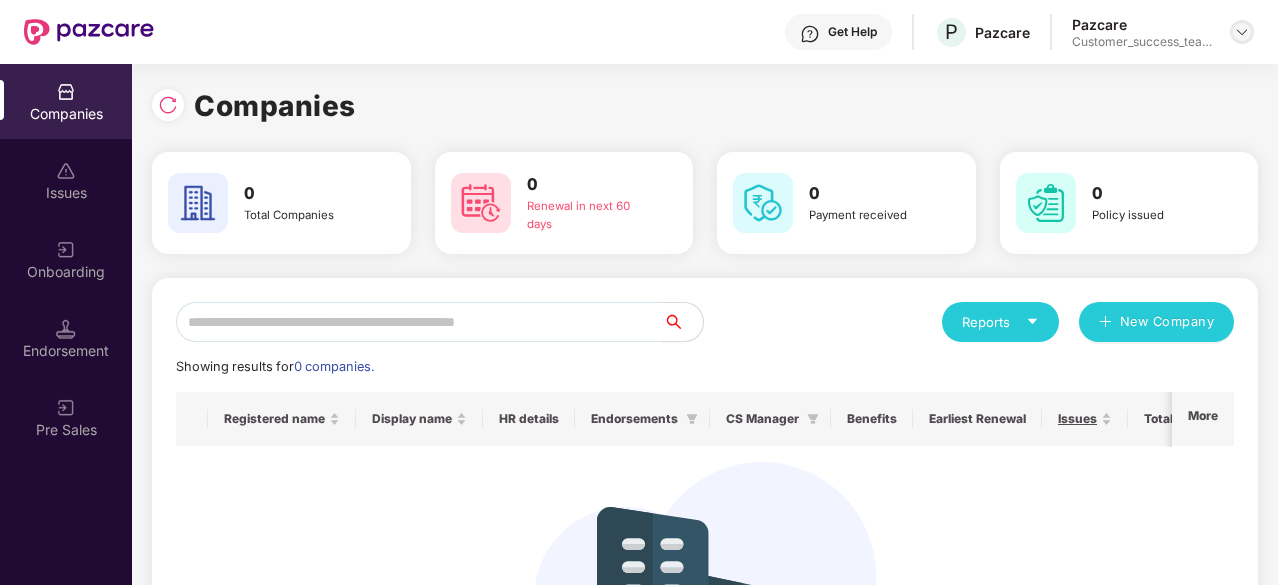 click at bounding box center [1242, 32] 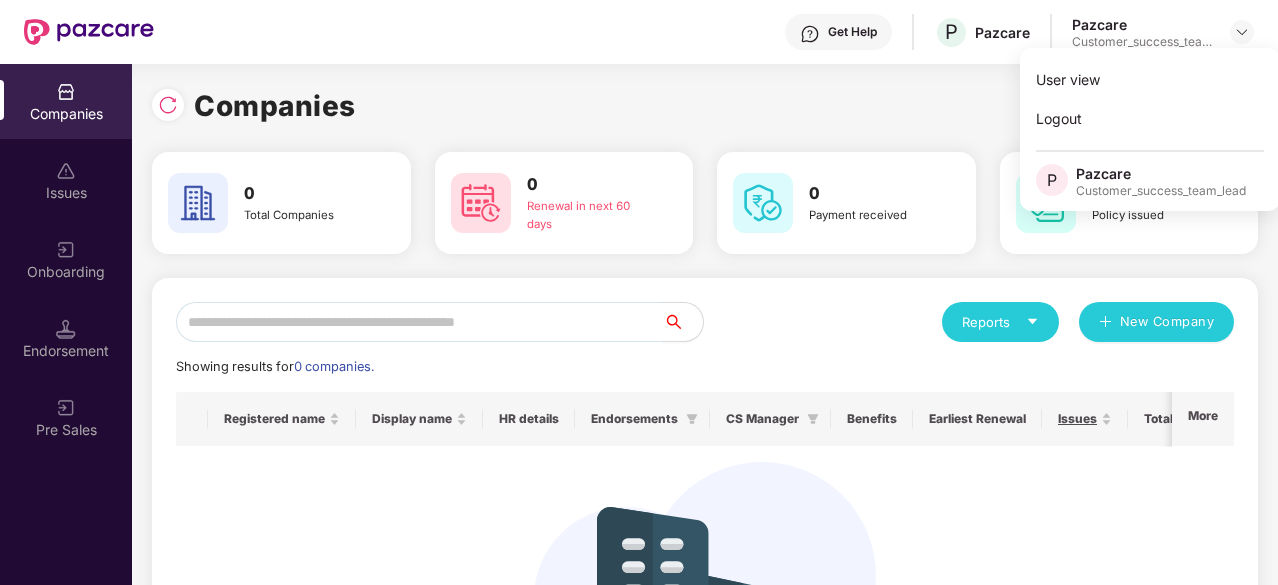 click on "Customer_success_team_lead" at bounding box center [1161, 191] 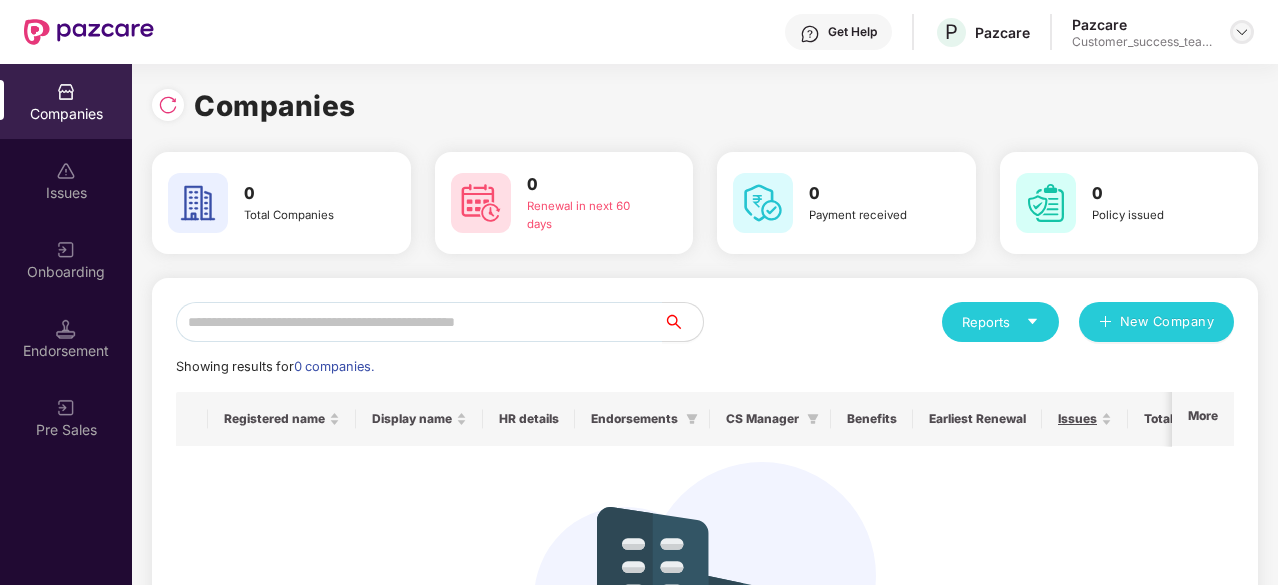 click at bounding box center (1242, 32) 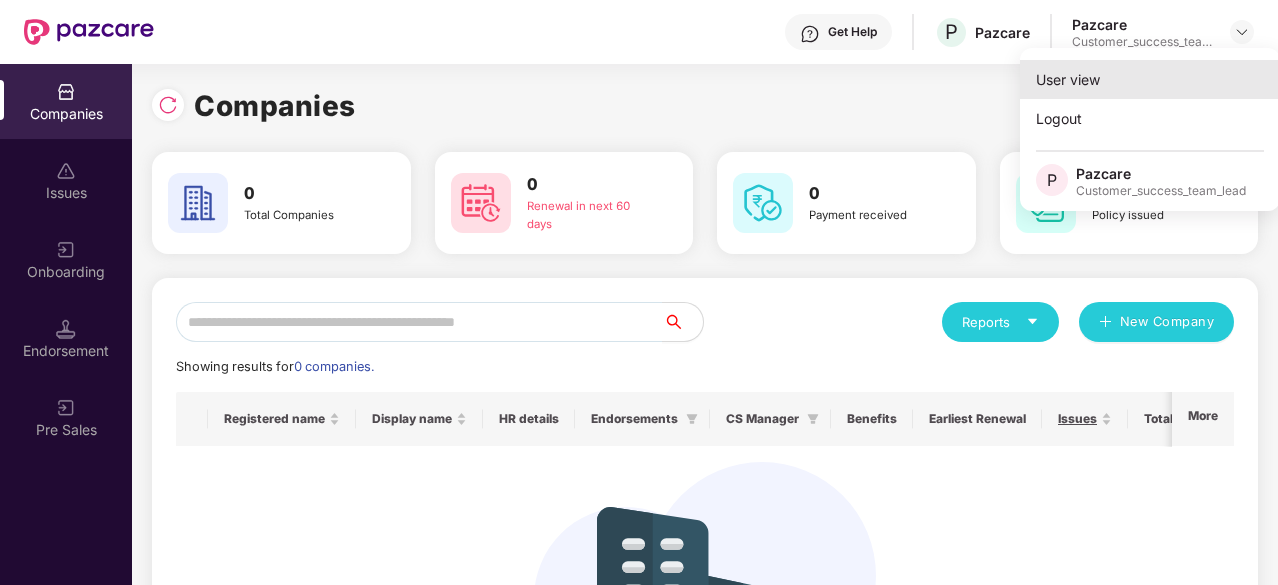 click on "User view" at bounding box center (1150, 79) 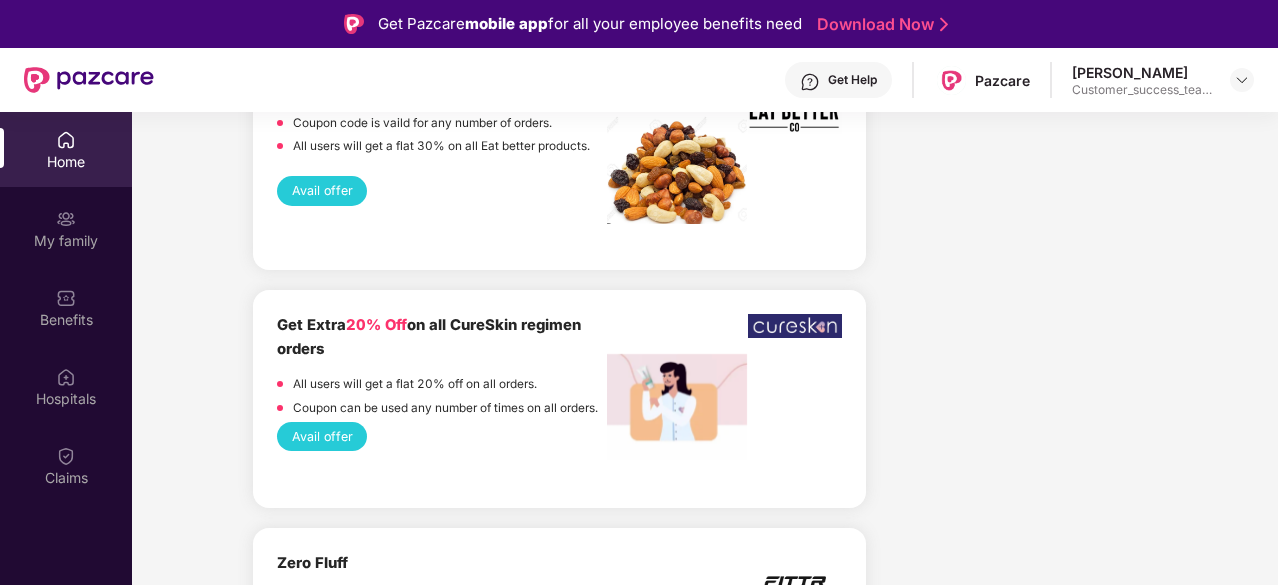 scroll, scrollTop: 2500, scrollLeft: 0, axis: vertical 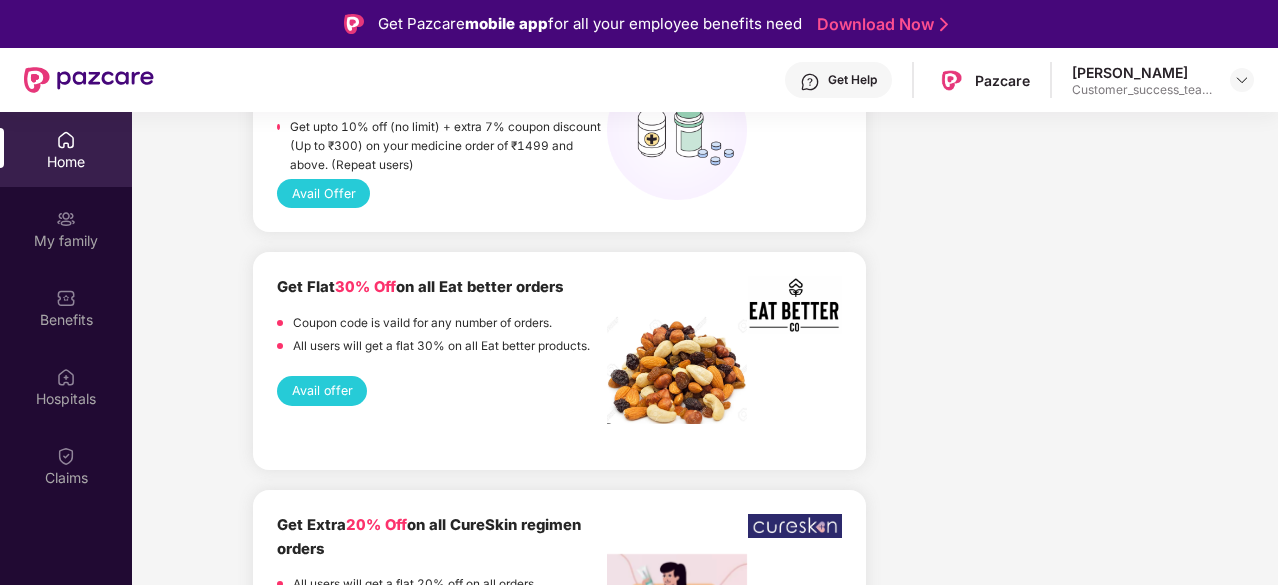 click on "Avail offer" at bounding box center (322, 390) 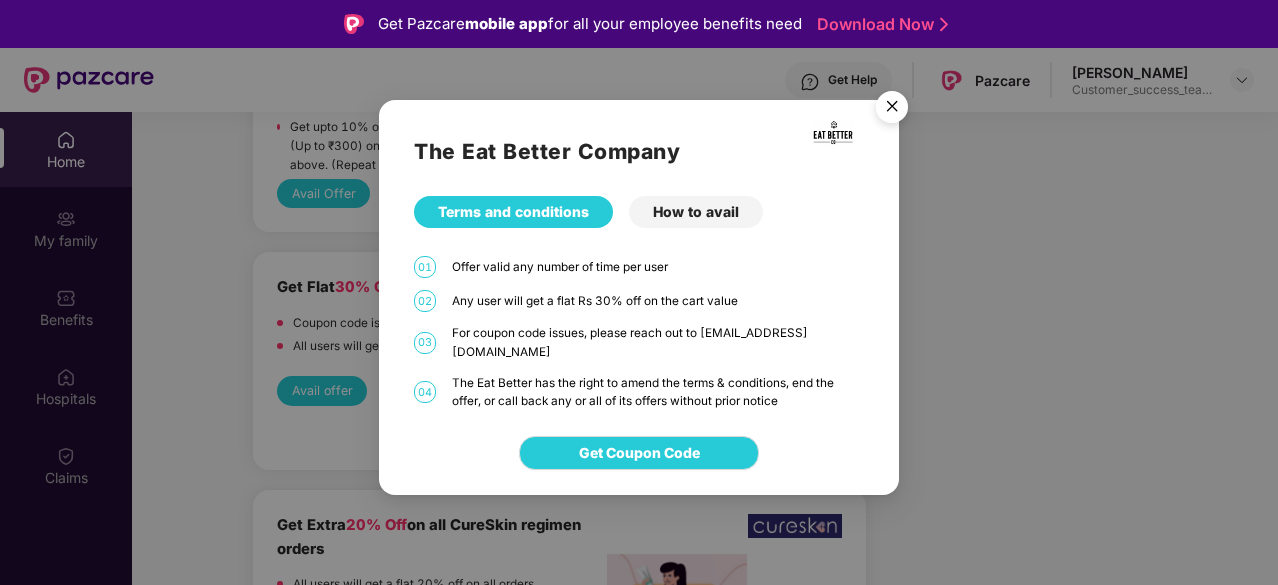 click on "How to avail" at bounding box center [696, 212] 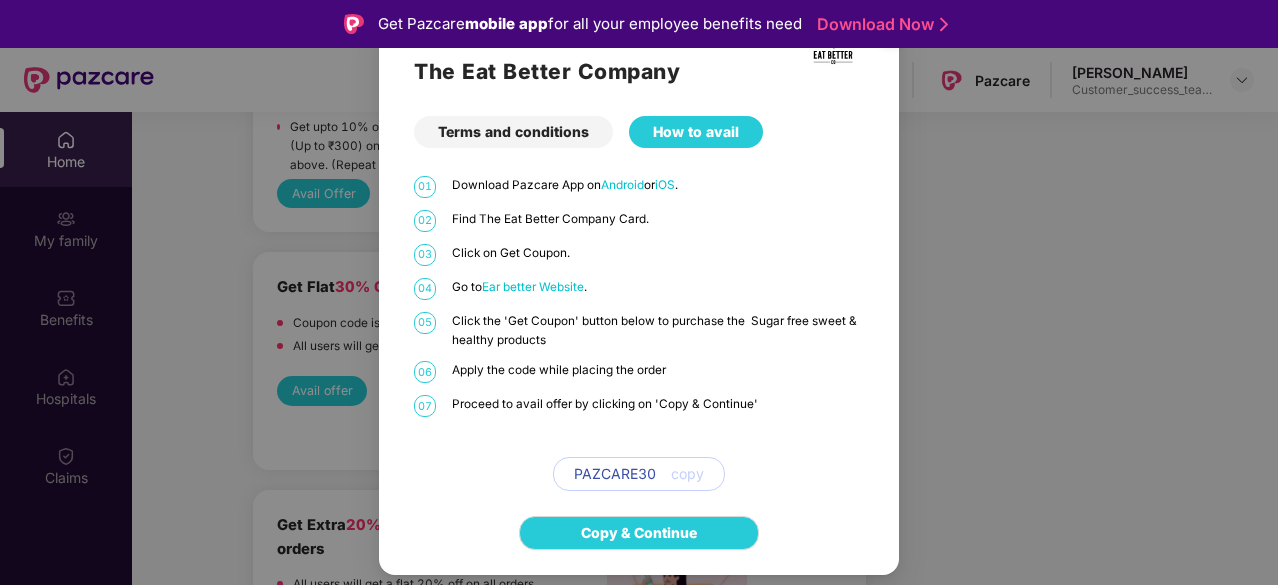 click on "Click on Get Coupon." at bounding box center [658, 253] 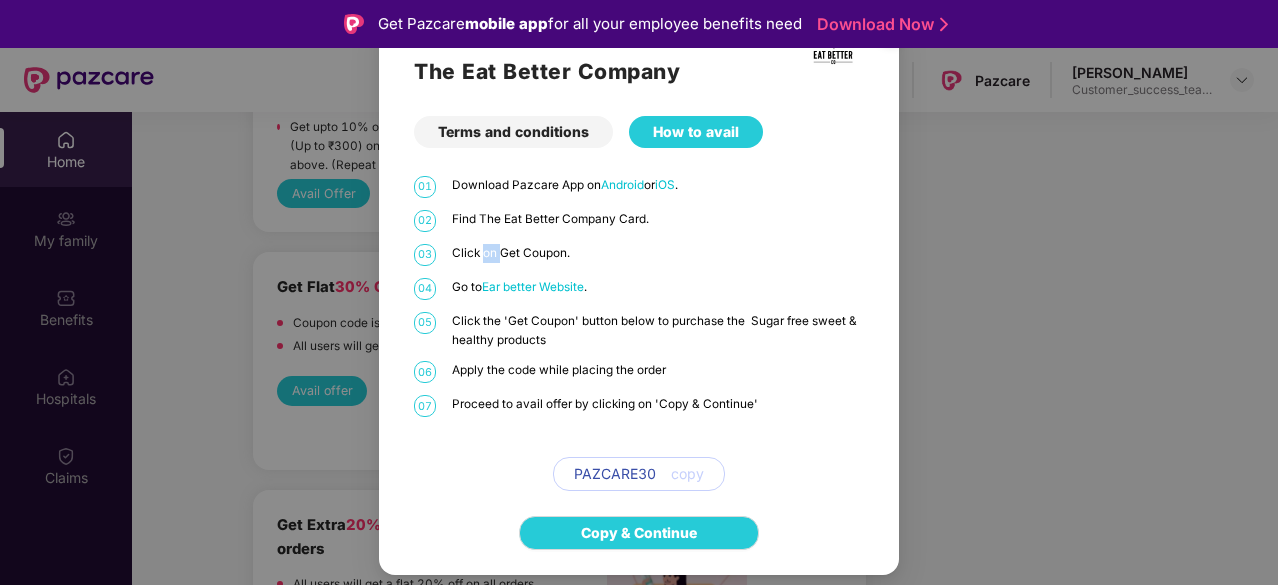 click on "Click on Get Coupon." at bounding box center (658, 253) 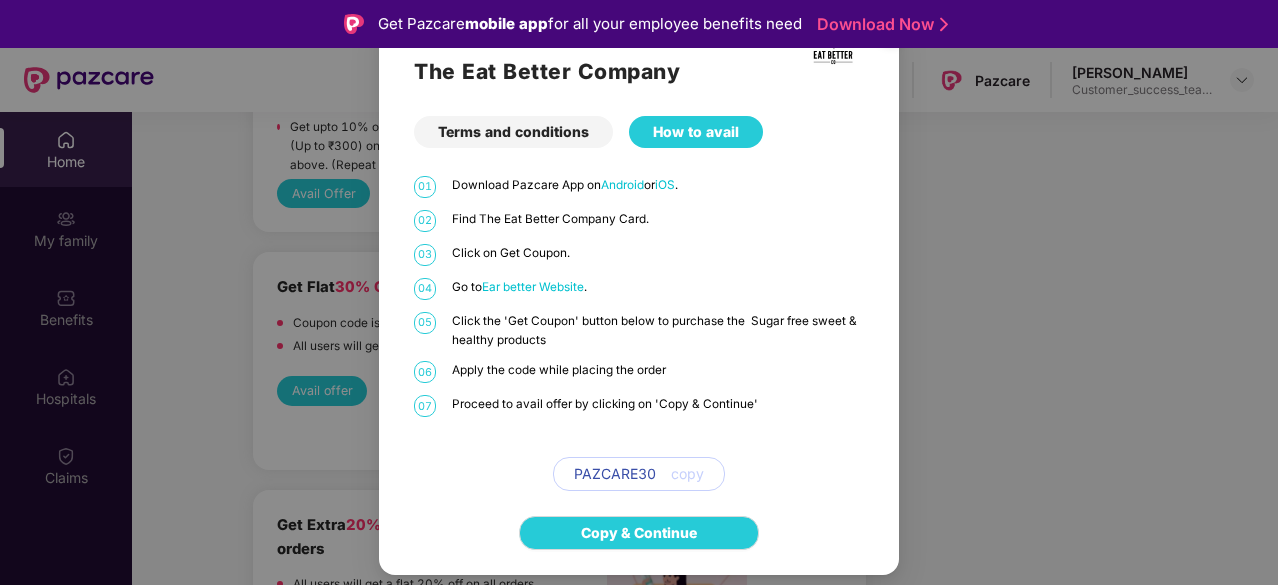 click on "Click the 'Get Coupon' button below to purchase the  Sugar free sweet & healthy products" at bounding box center [658, 330] 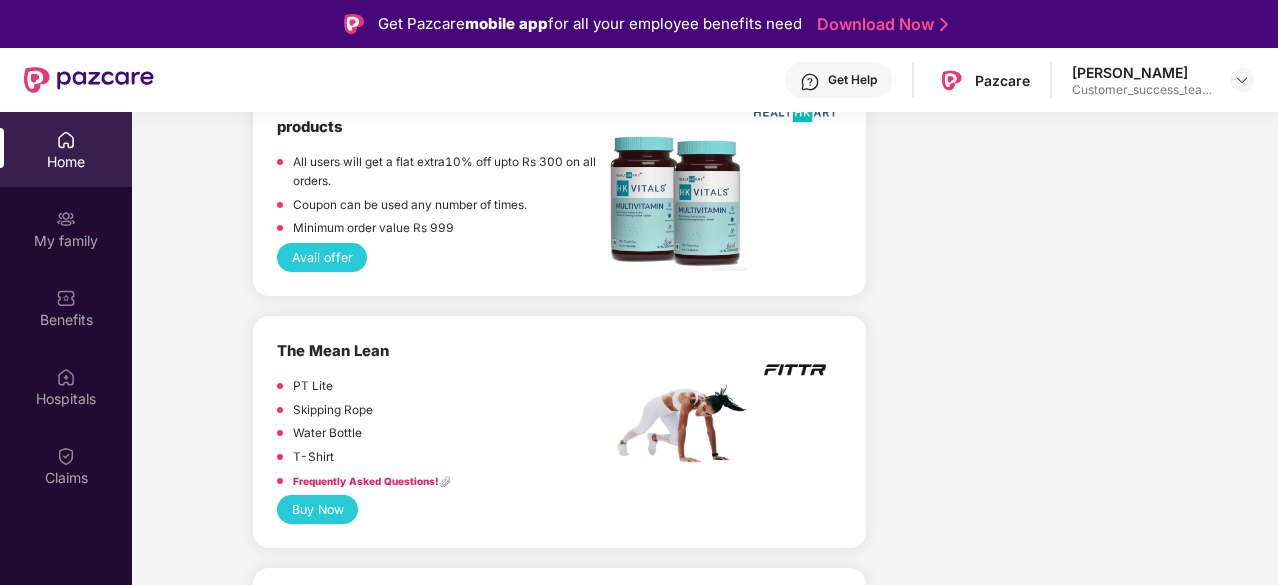 scroll, scrollTop: 3500, scrollLeft: 0, axis: vertical 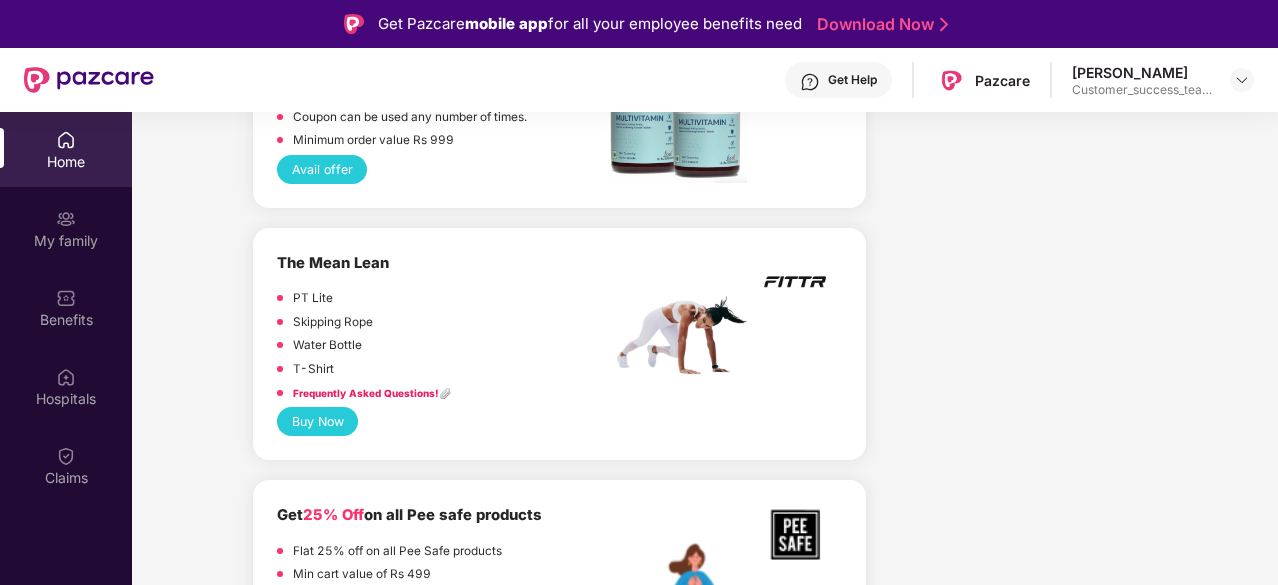 click on "Frequently Asked Questions! 📎" at bounding box center [372, 393] 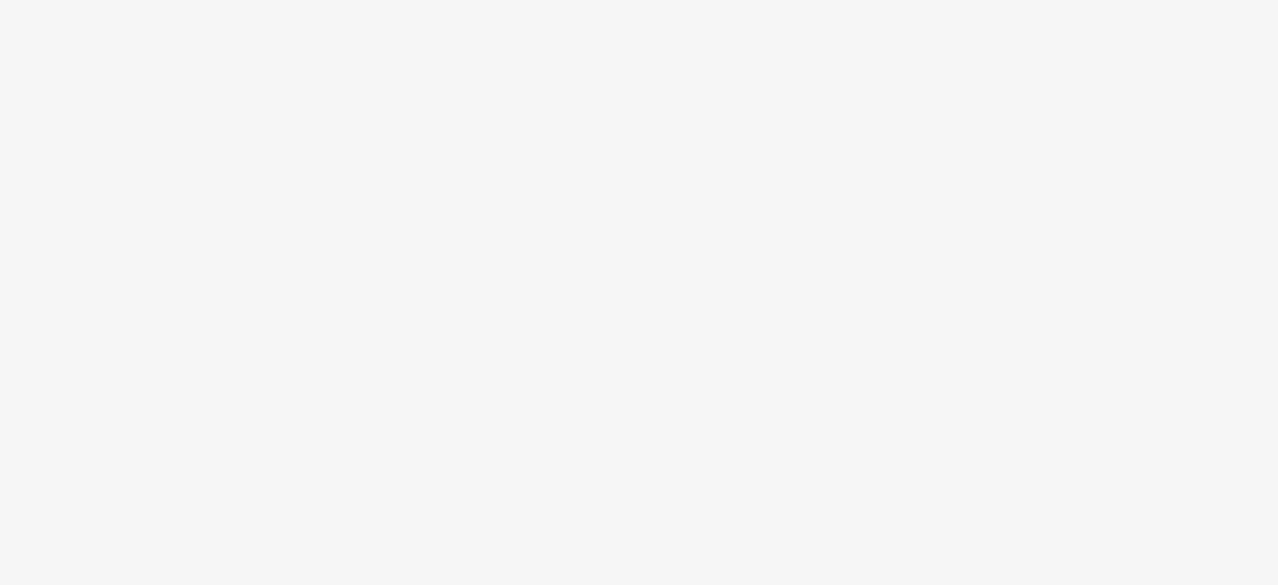 scroll, scrollTop: 0, scrollLeft: 0, axis: both 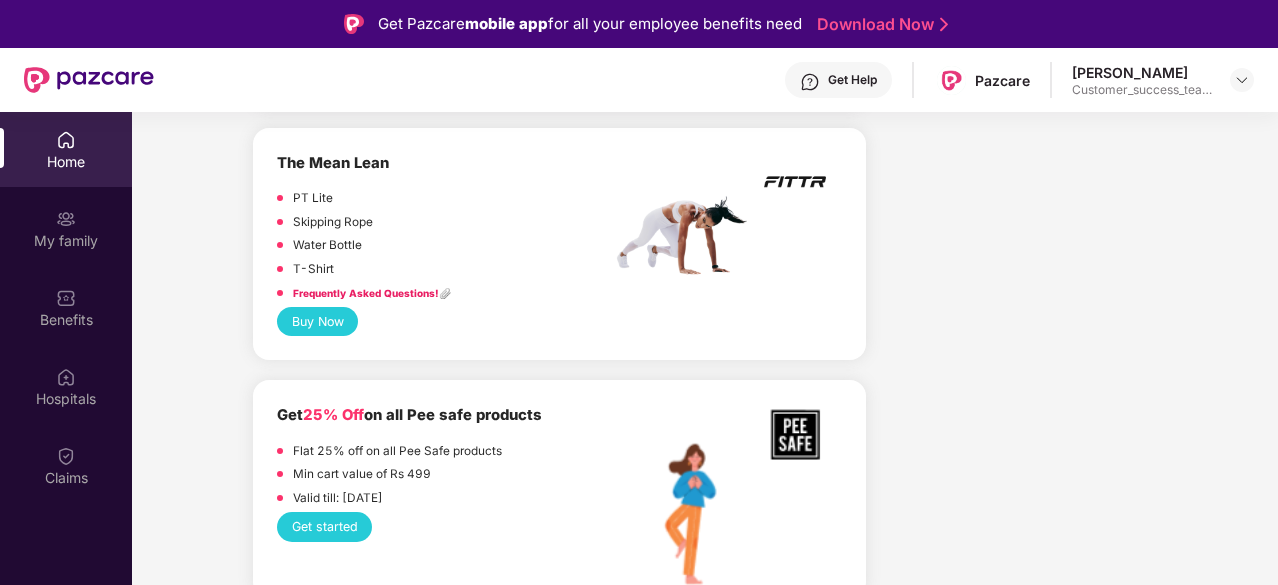 click on "Buy Now" at bounding box center [317, 321] 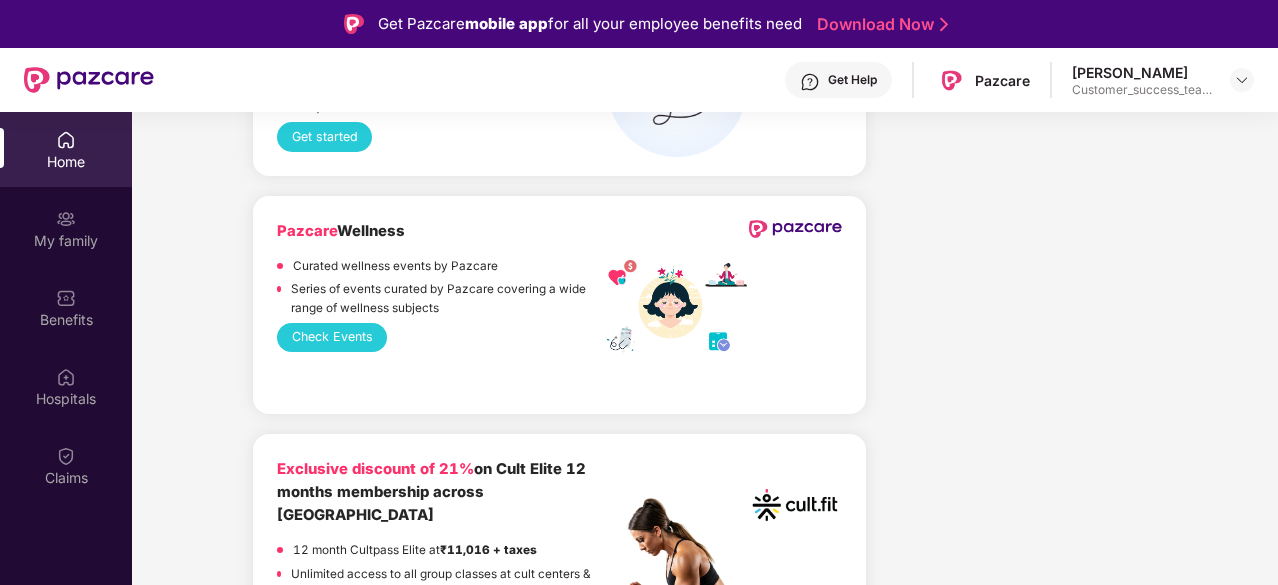 scroll, scrollTop: 5700, scrollLeft: 0, axis: vertical 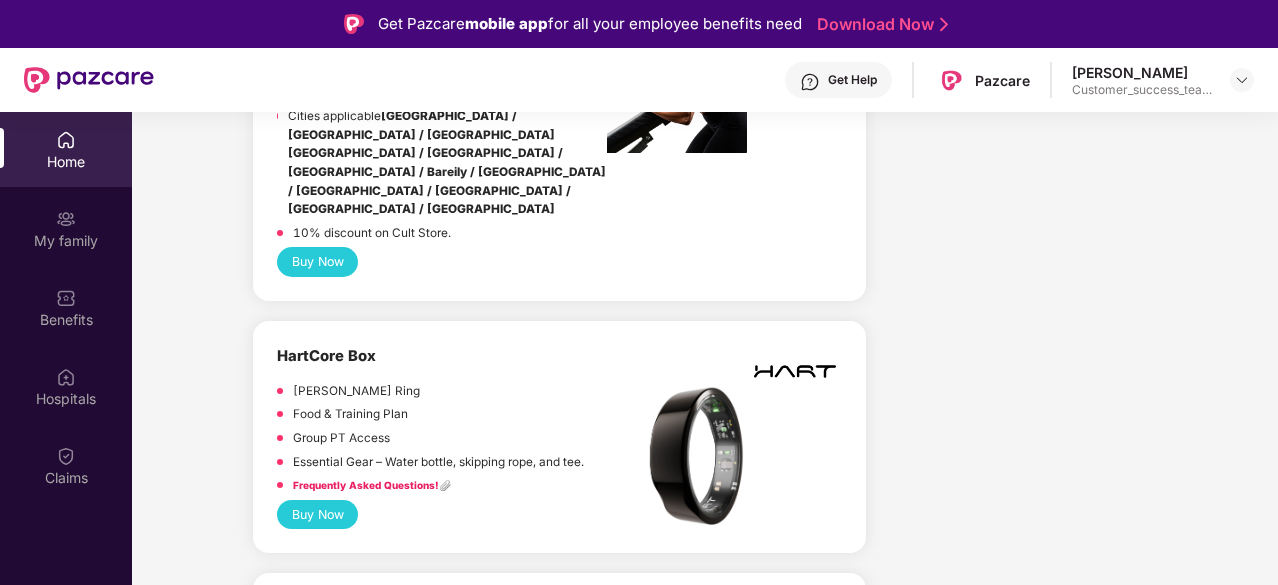 click on "Buy Now" at bounding box center [317, 514] 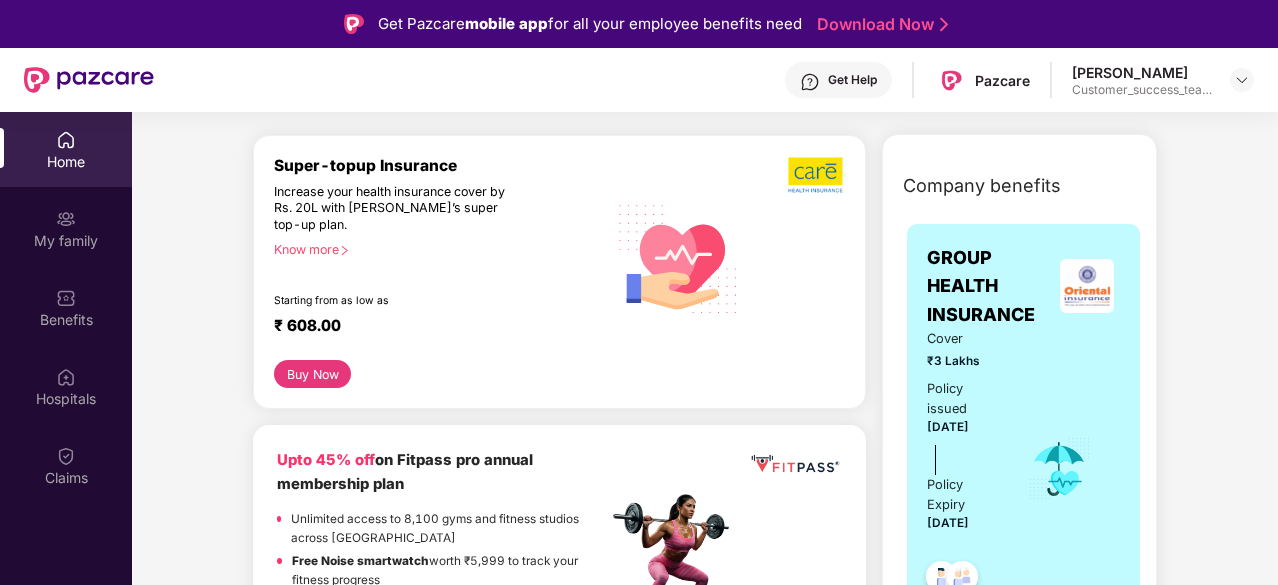 scroll, scrollTop: 0, scrollLeft: 0, axis: both 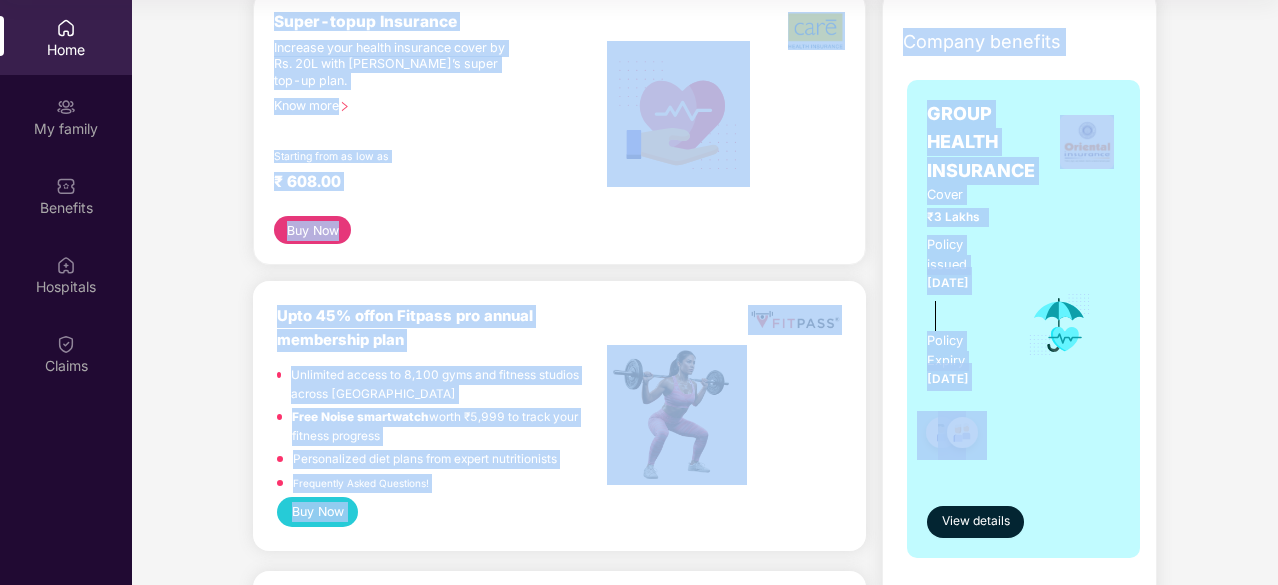 drag, startPoint x: 284, startPoint y: 247, endPoint x: 1012, endPoint y: 381, distance: 740.2297 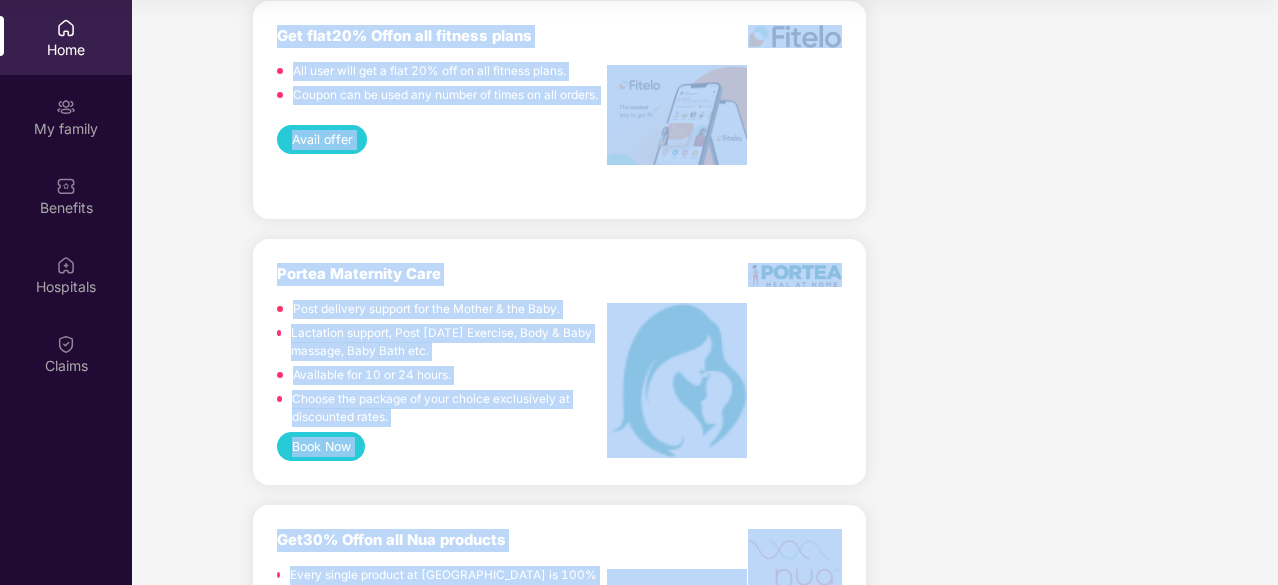 scroll, scrollTop: 7228, scrollLeft: 0, axis: vertical 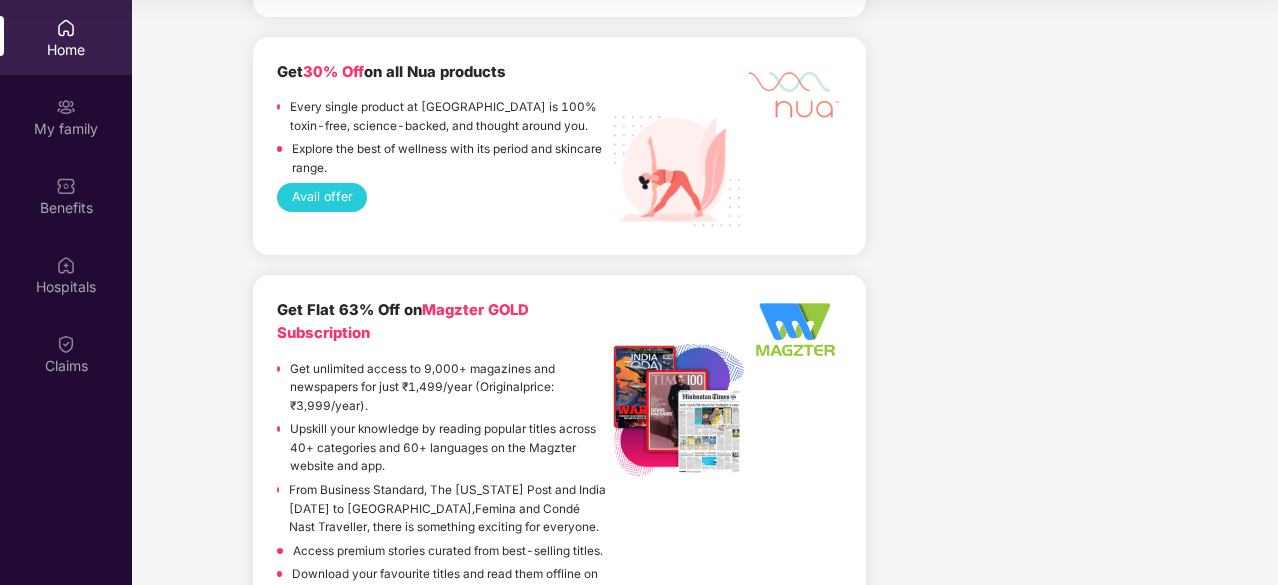 click on "Company benefits GROUP HEALTH INSURANCE Cover ₹3 Lakhs    Policy issued [DATE] Policy Expiry [DATE] View details" at bounding box center (1019, -3149) 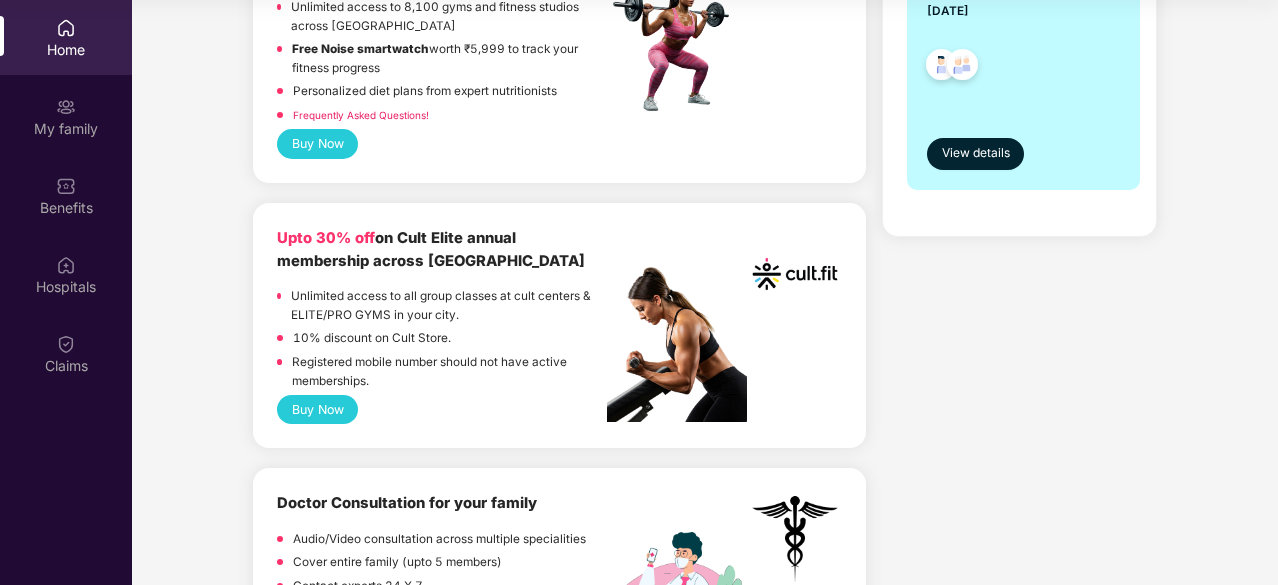 scroll, scrollTop: 0, scrollLeft: 0, axis: both 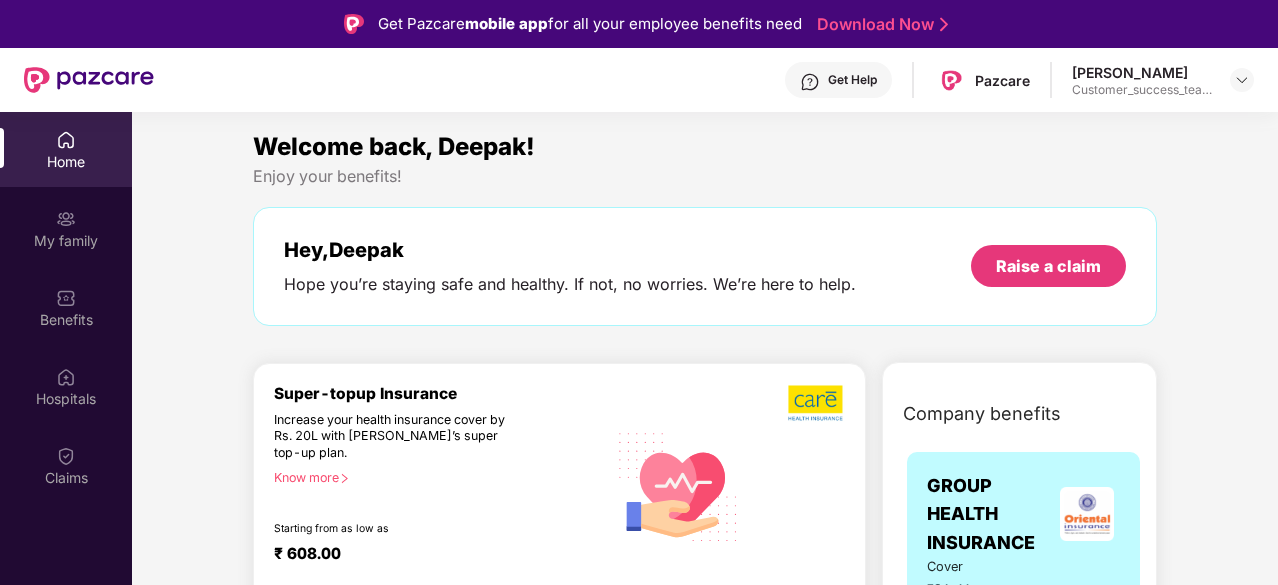 click on "Enjoy your benefits!" at bounding box center (705, 176) 